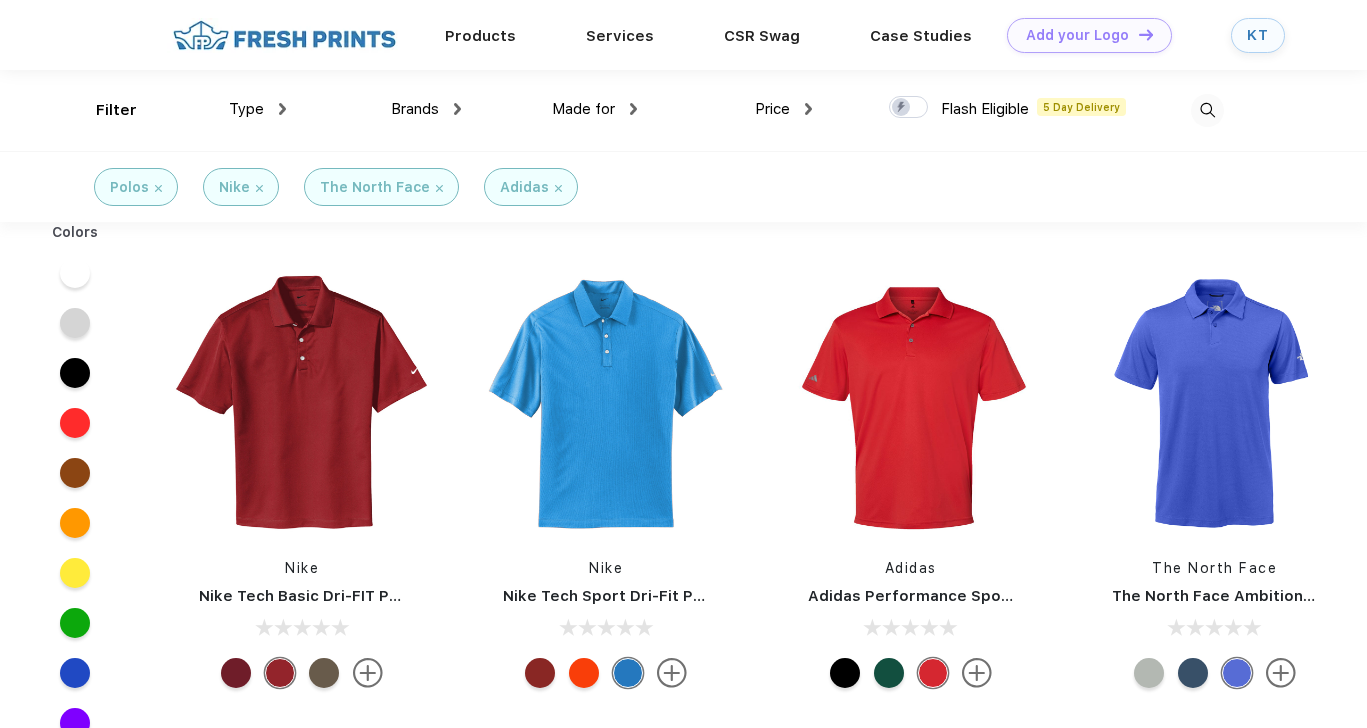 scroll, scrollTop: 0, scrollLeft: 0, axis: both 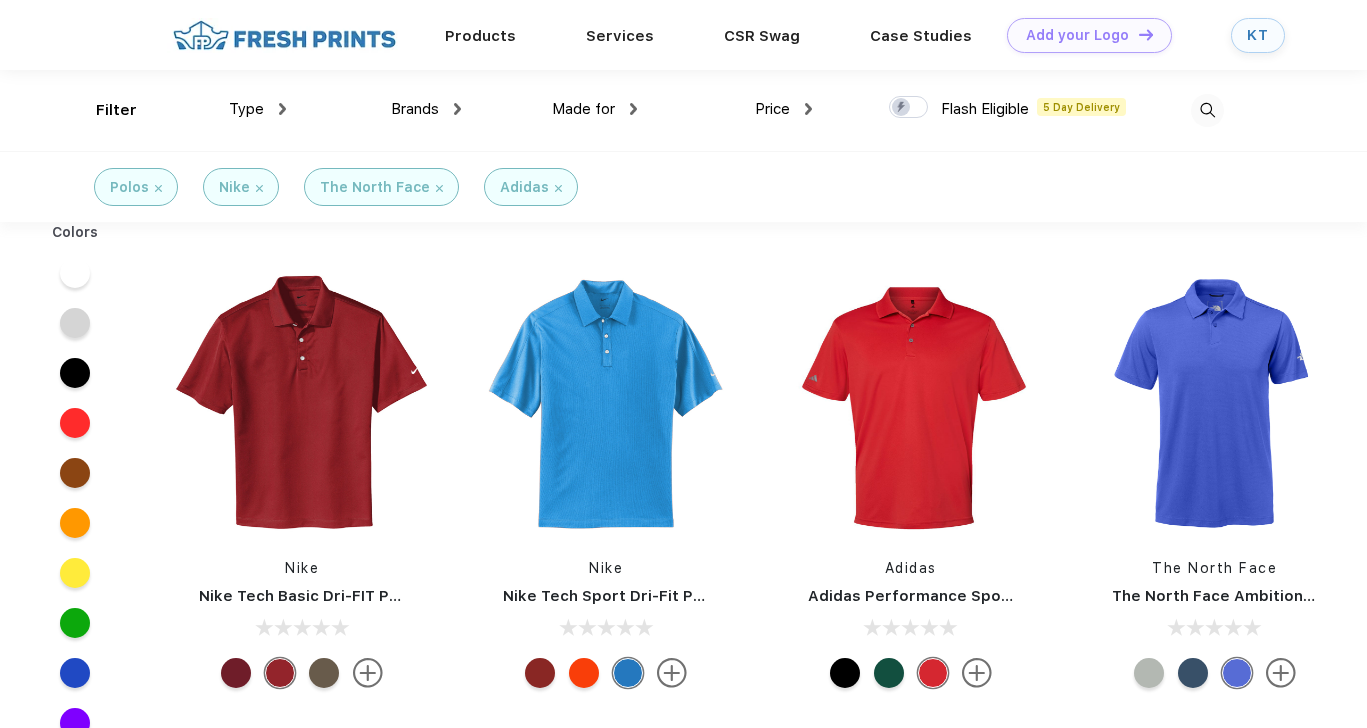 click at bounding box center [158, 188] 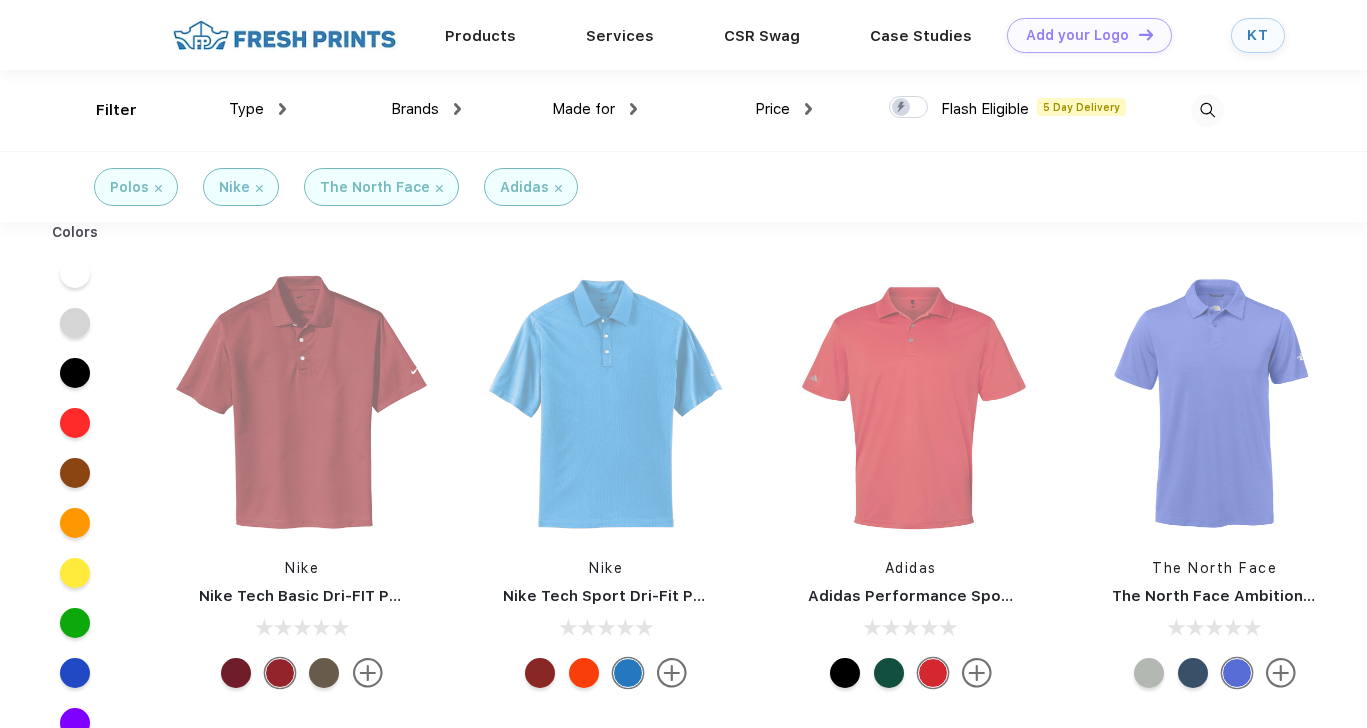 scroll, scrollTop: 0, scrollLeft: 0, axis: both 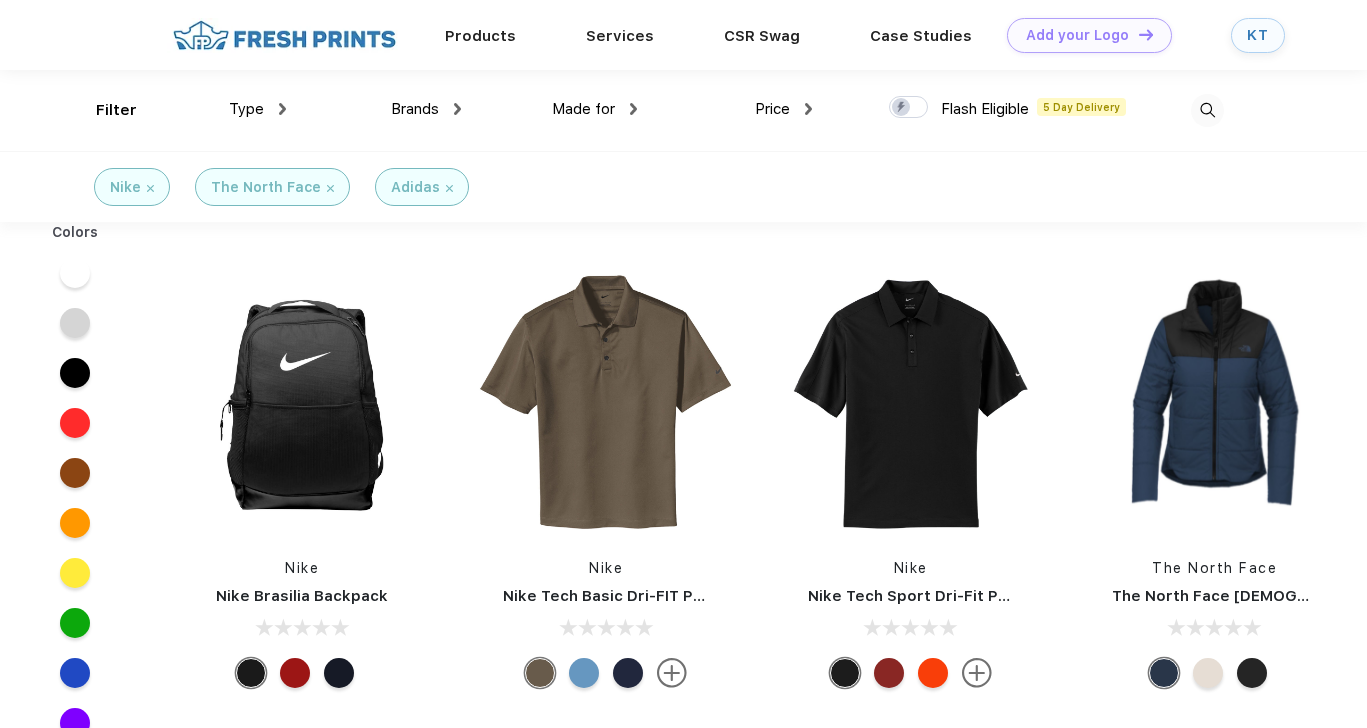 click at bounding box center (150, 188) 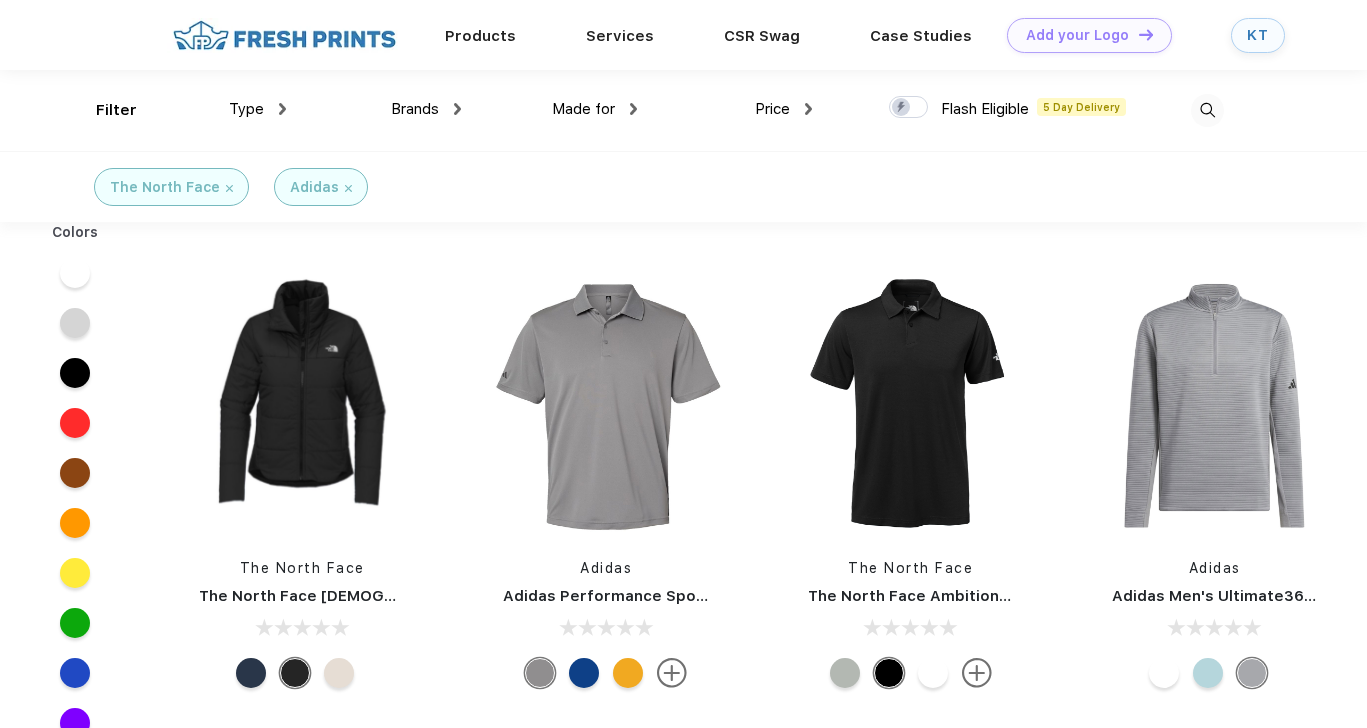 click at bounding box center (229, 188) 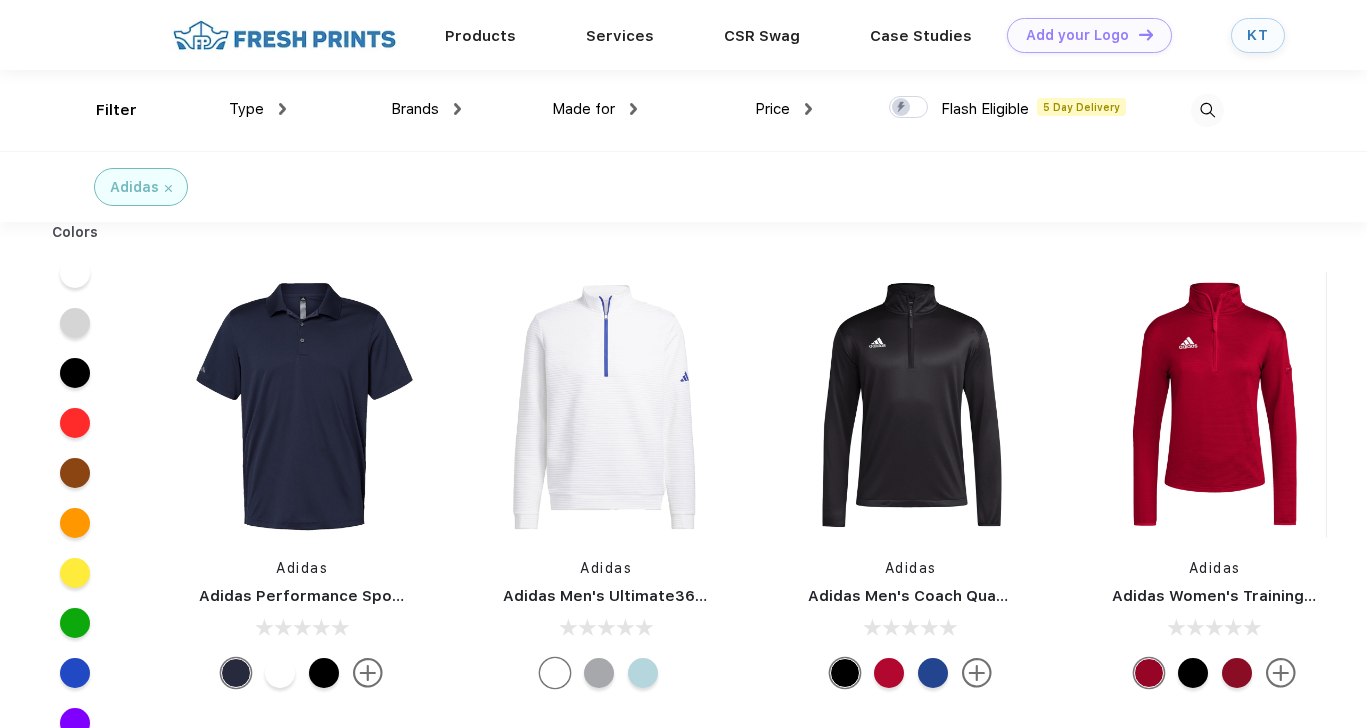 click at bounding box center (168, 188) 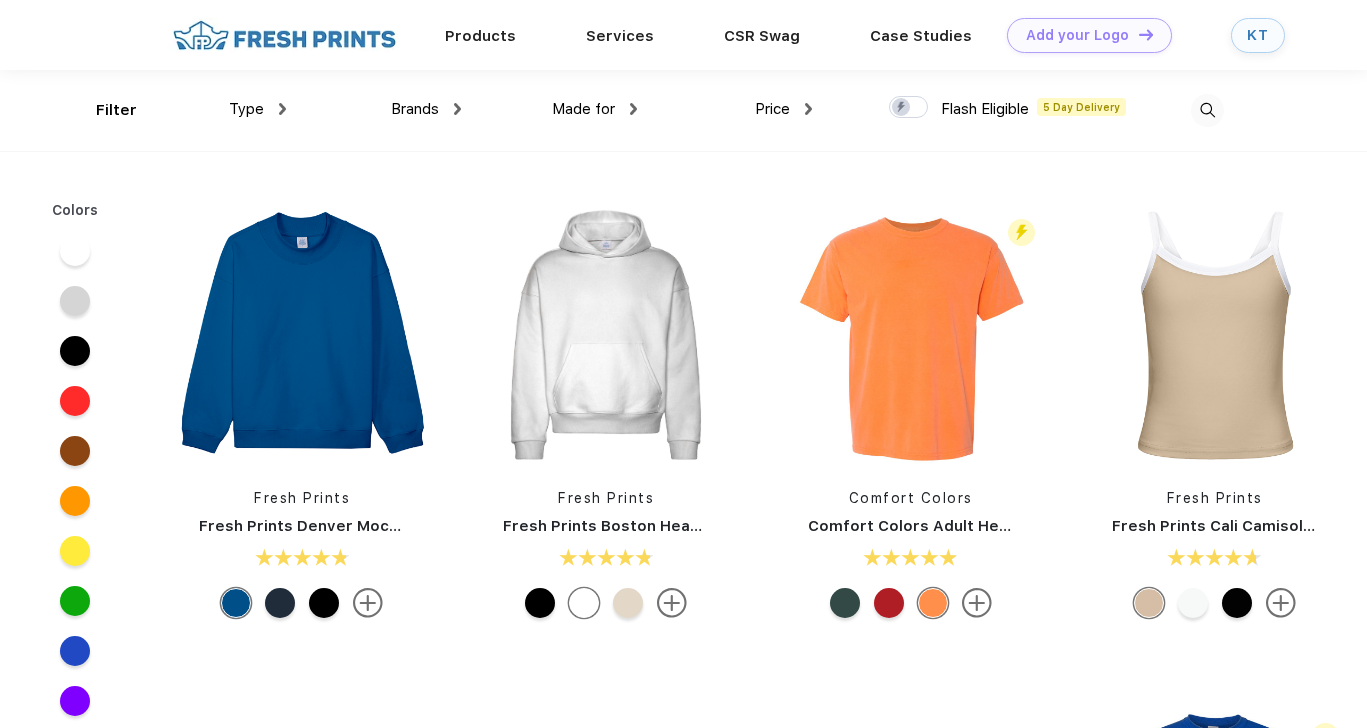 click at bounding box center [282, 109] 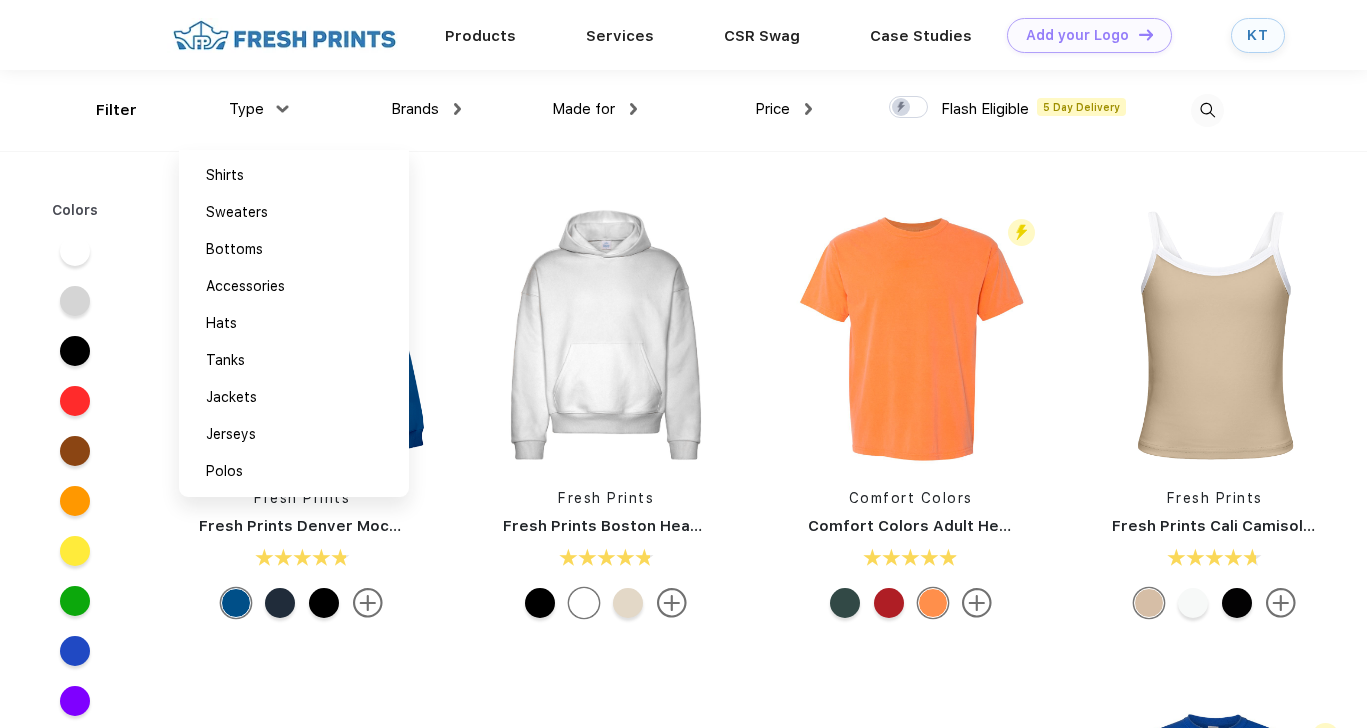 click on "Brands" at bounding box center (415, 109) 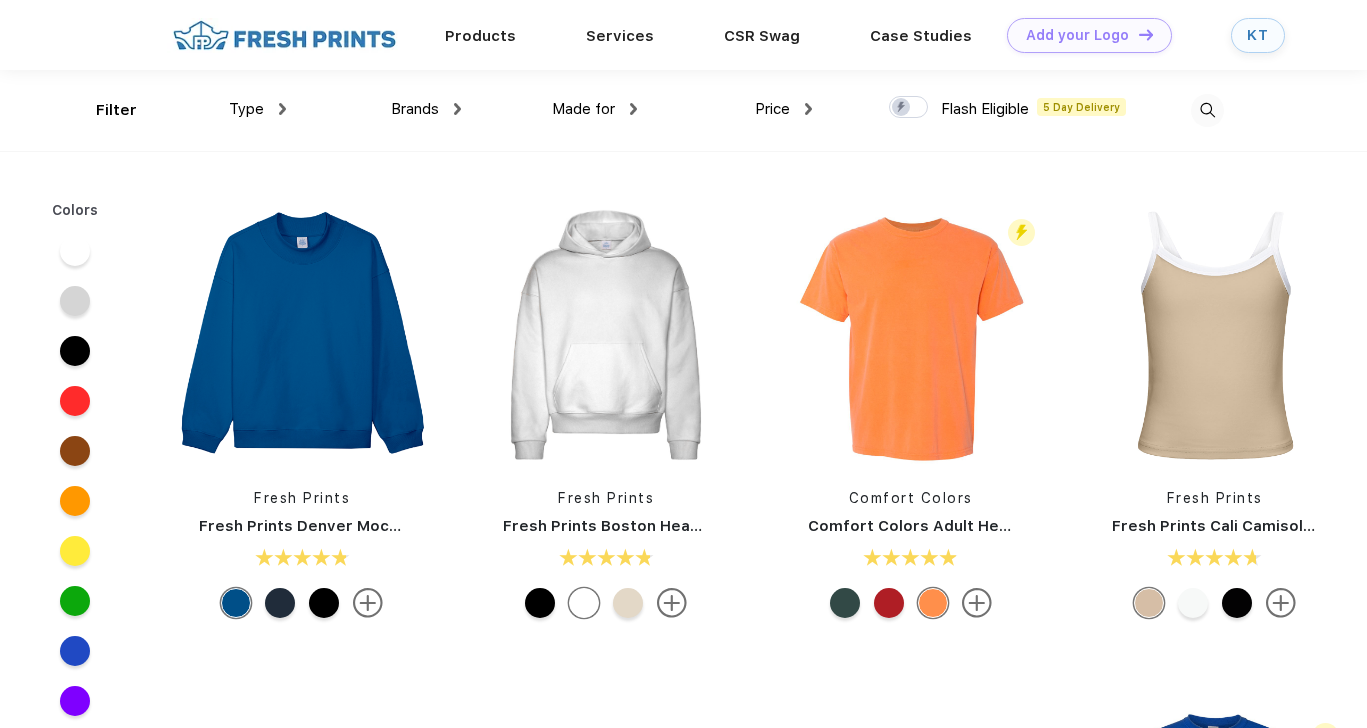 click on "Brands" at bounding box center (415, 109) 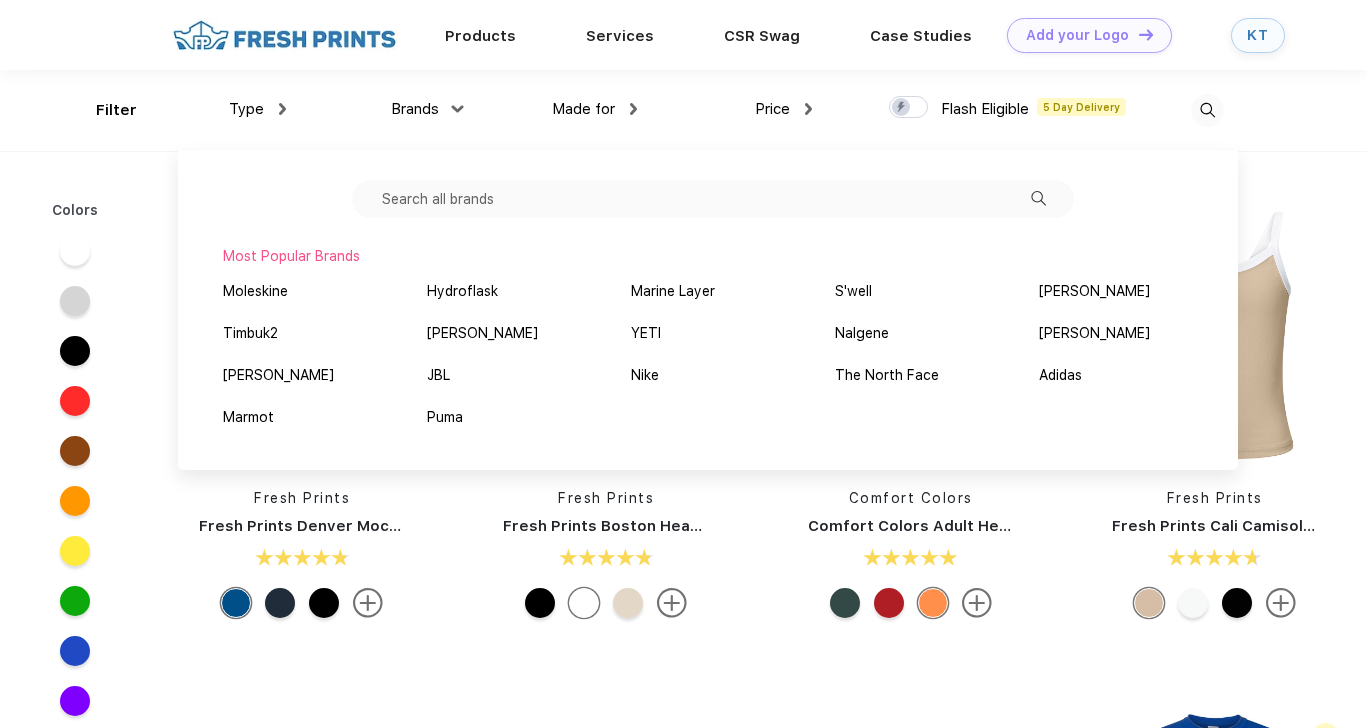 click on "Type" at bounding box center (257, 109) 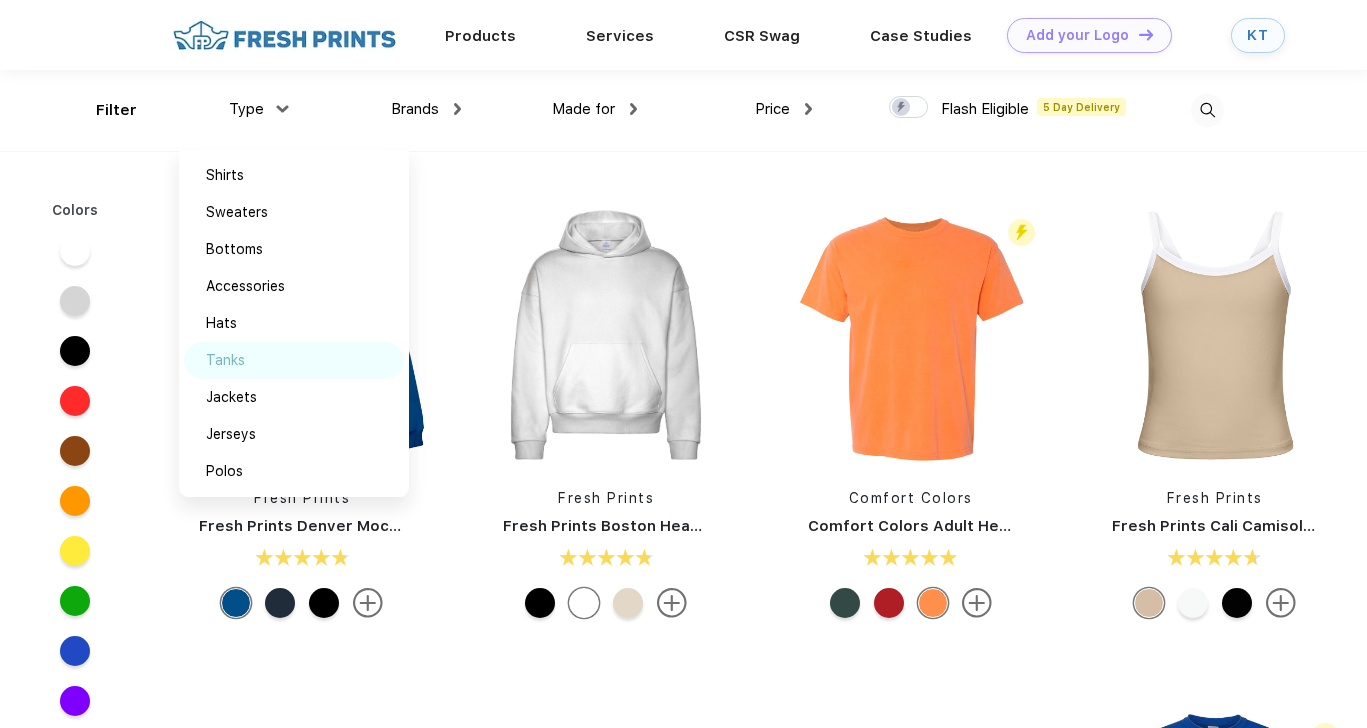 click on "Tanks" at bounding box center [225, 360] 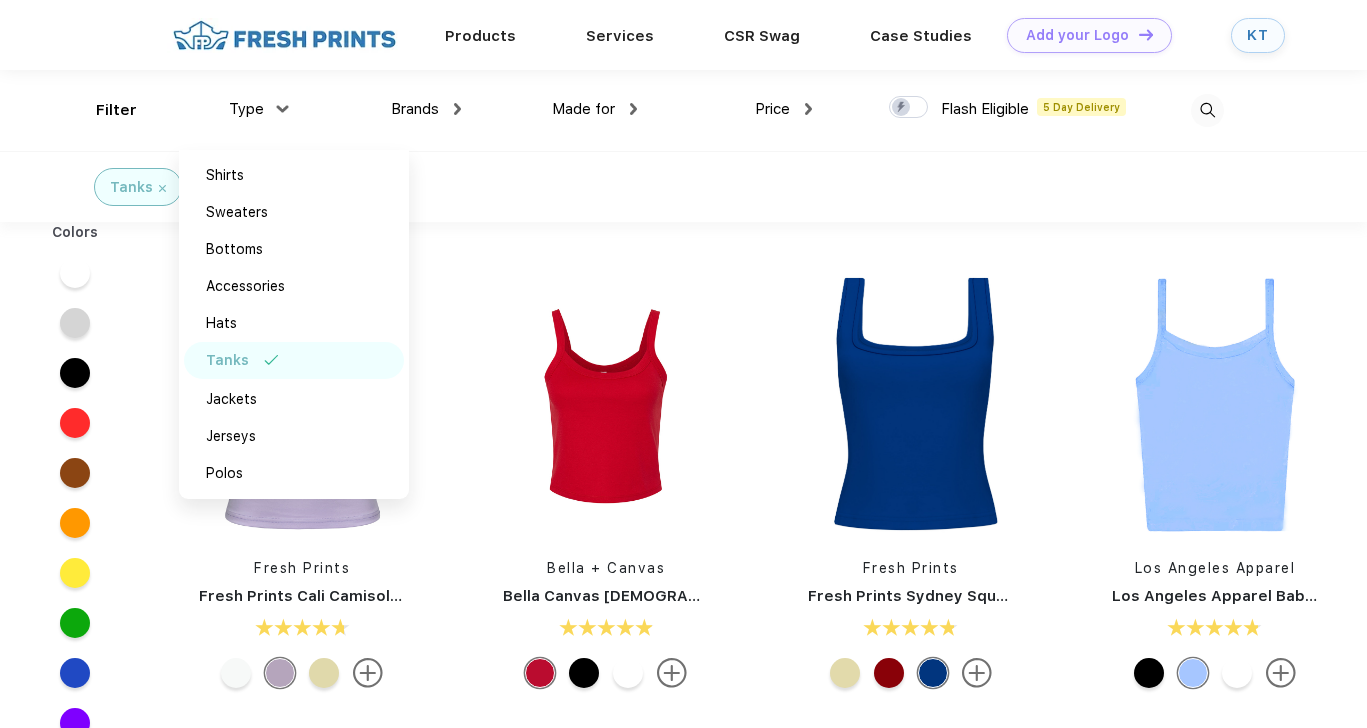 click on "Brands" at bounding box center [415, 109] 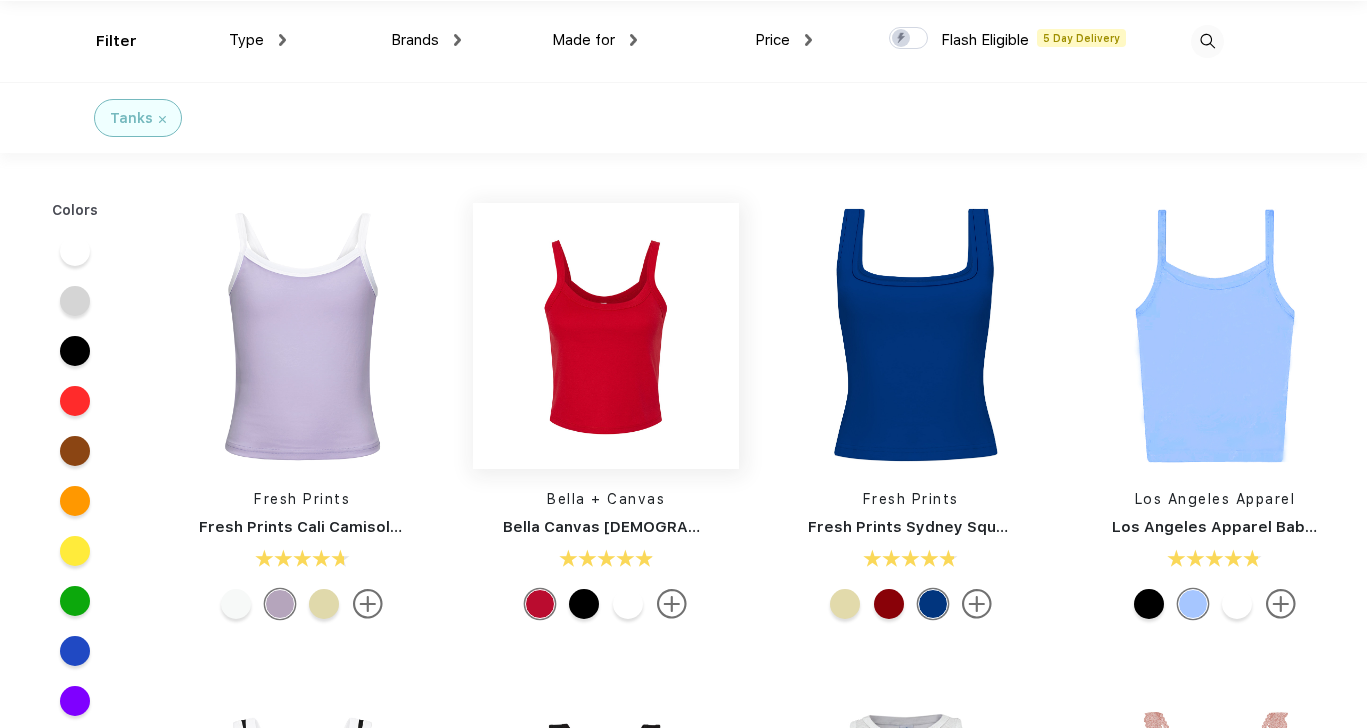 scroll, scrollTop: 88, scrollLeft: 0, axis: vertical 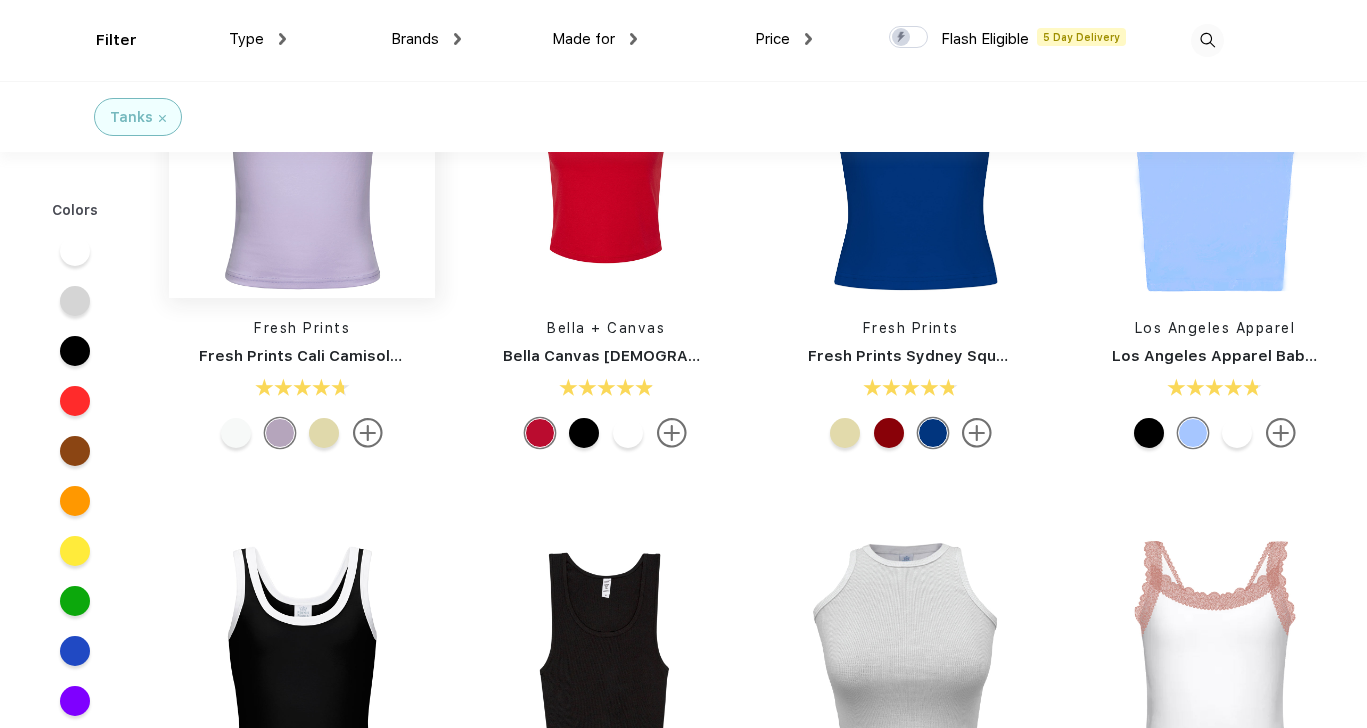 click at bounding box center (302, 165) 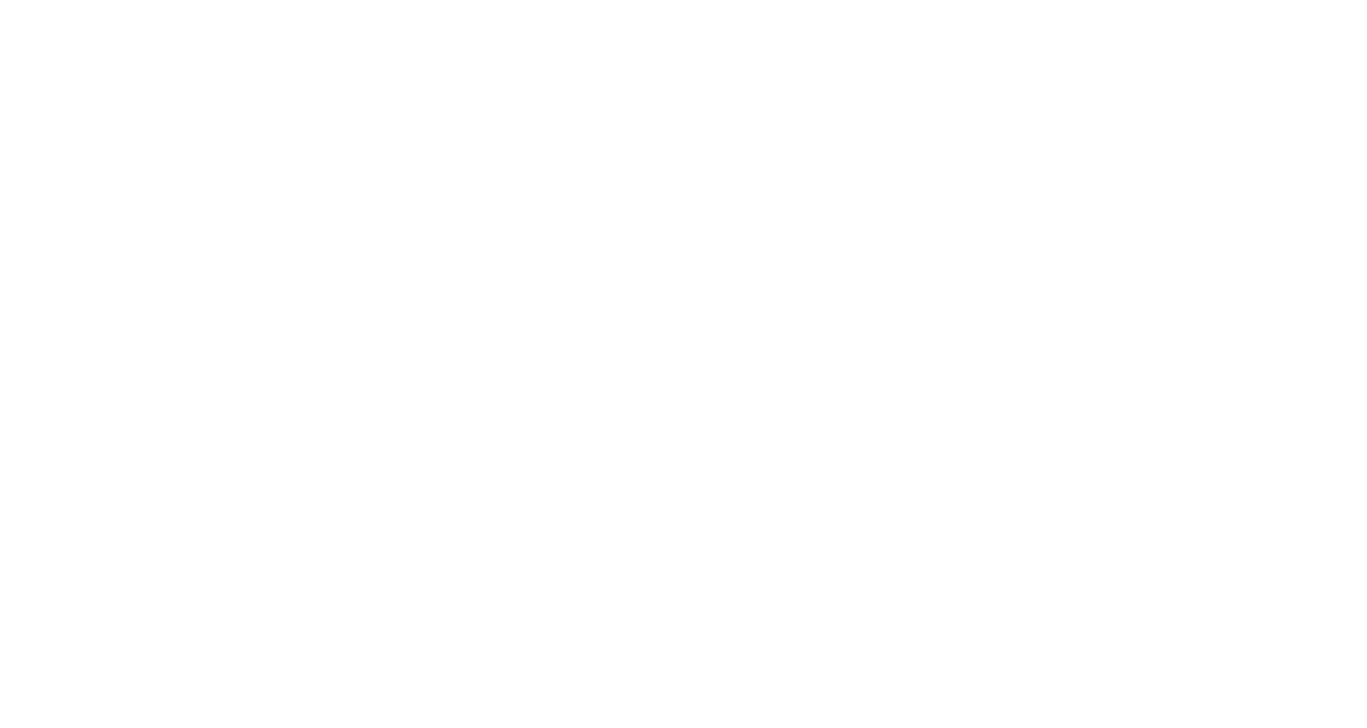 scroll, scrollTop: 0, scrollLeft: 0, axis: both 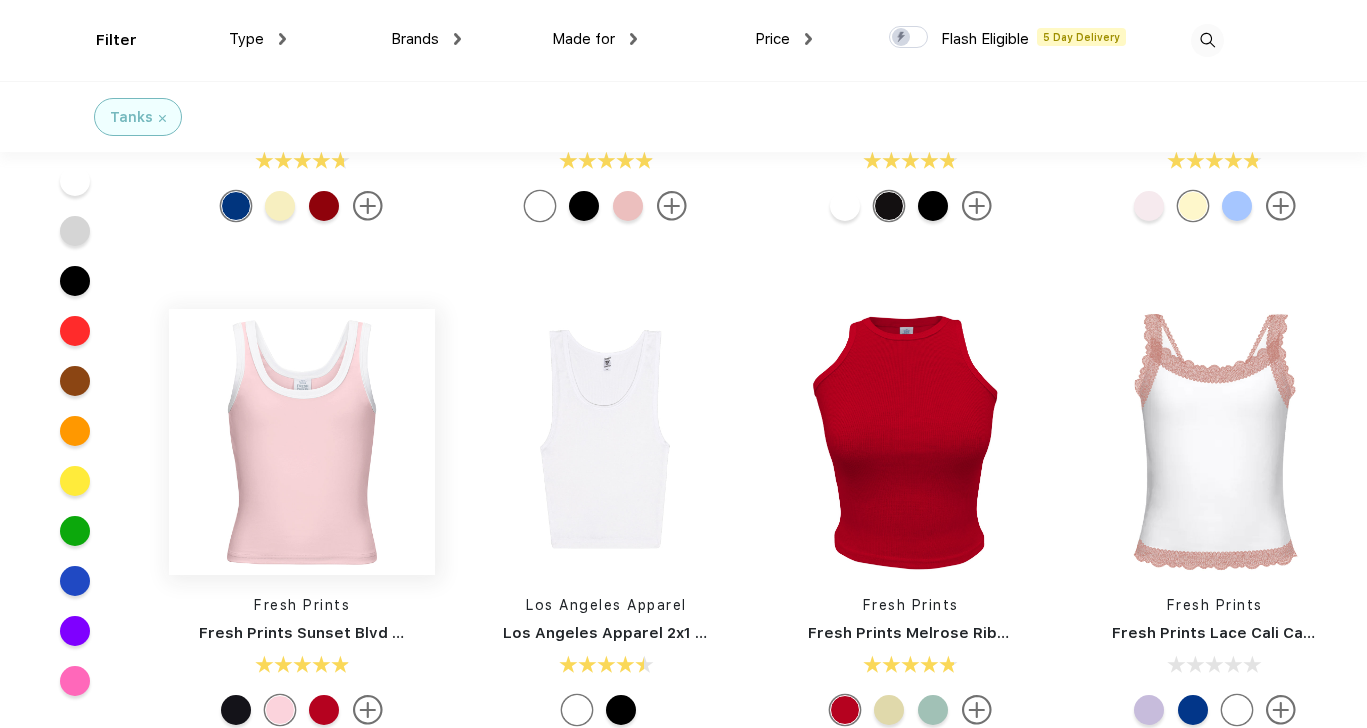 click at bounding box center (302, 442) 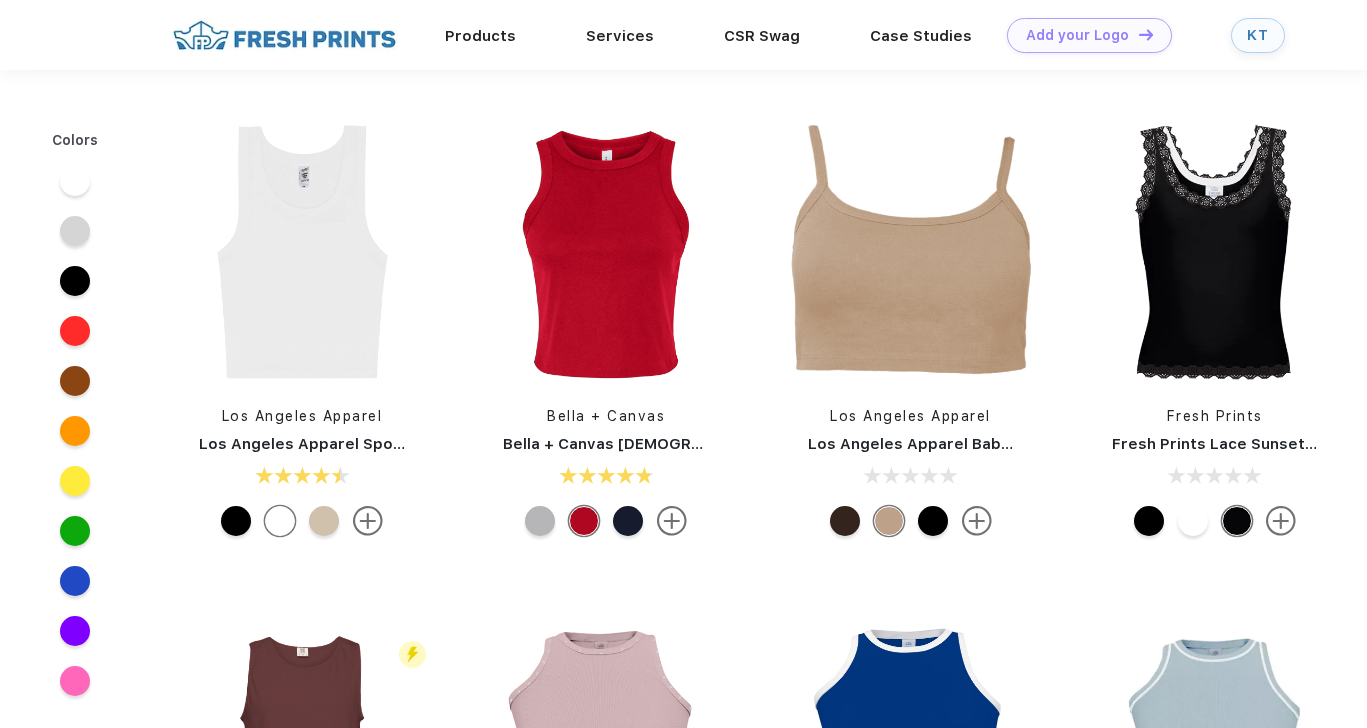 scroll, scrollTop: 315, scrollLeft: 0, axis: vertical 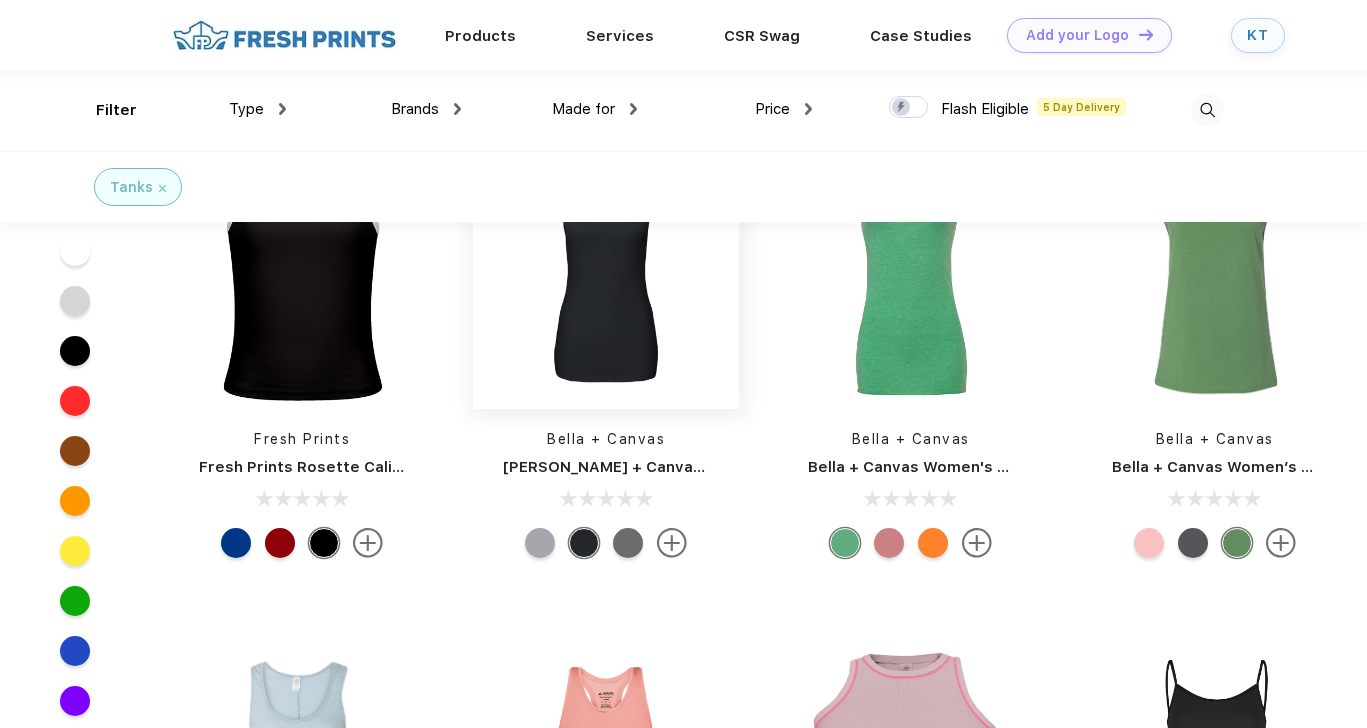 click at bounding box center [606, 276] 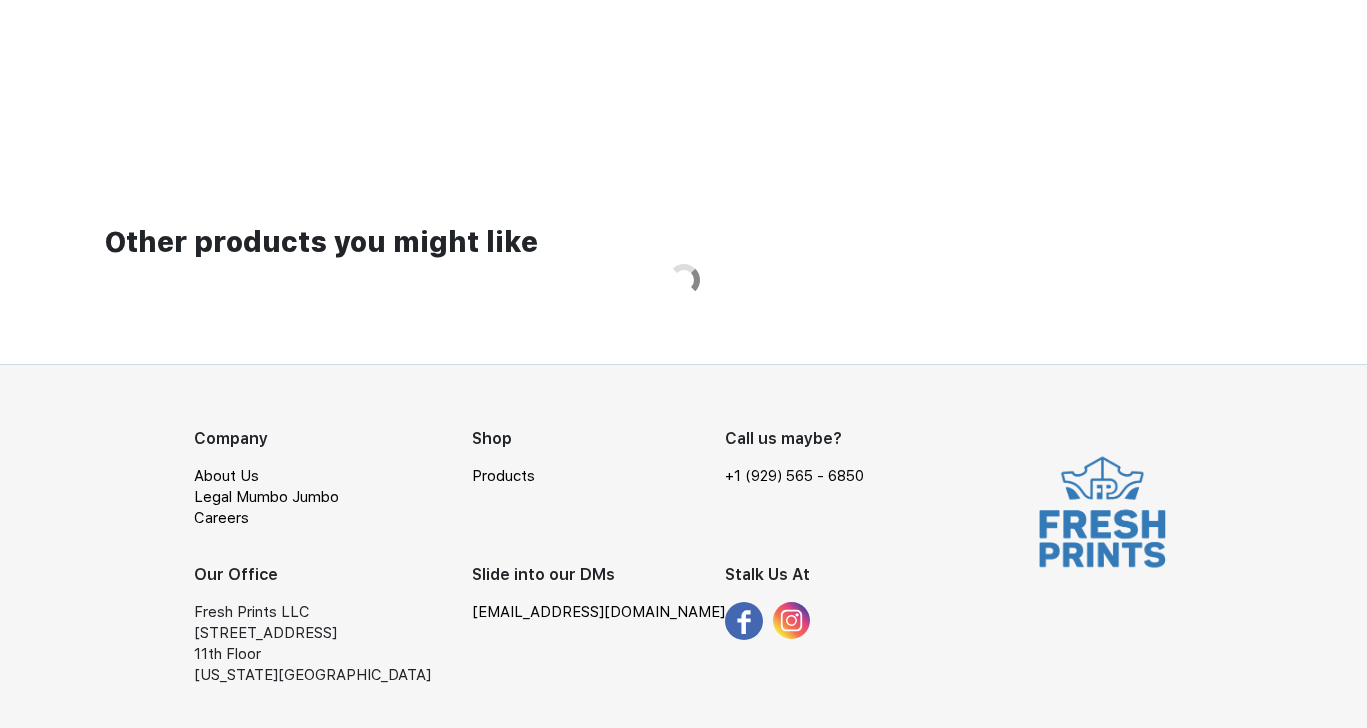 scroll, scrollTop: 0, scrollLeft: 0, axis: both 